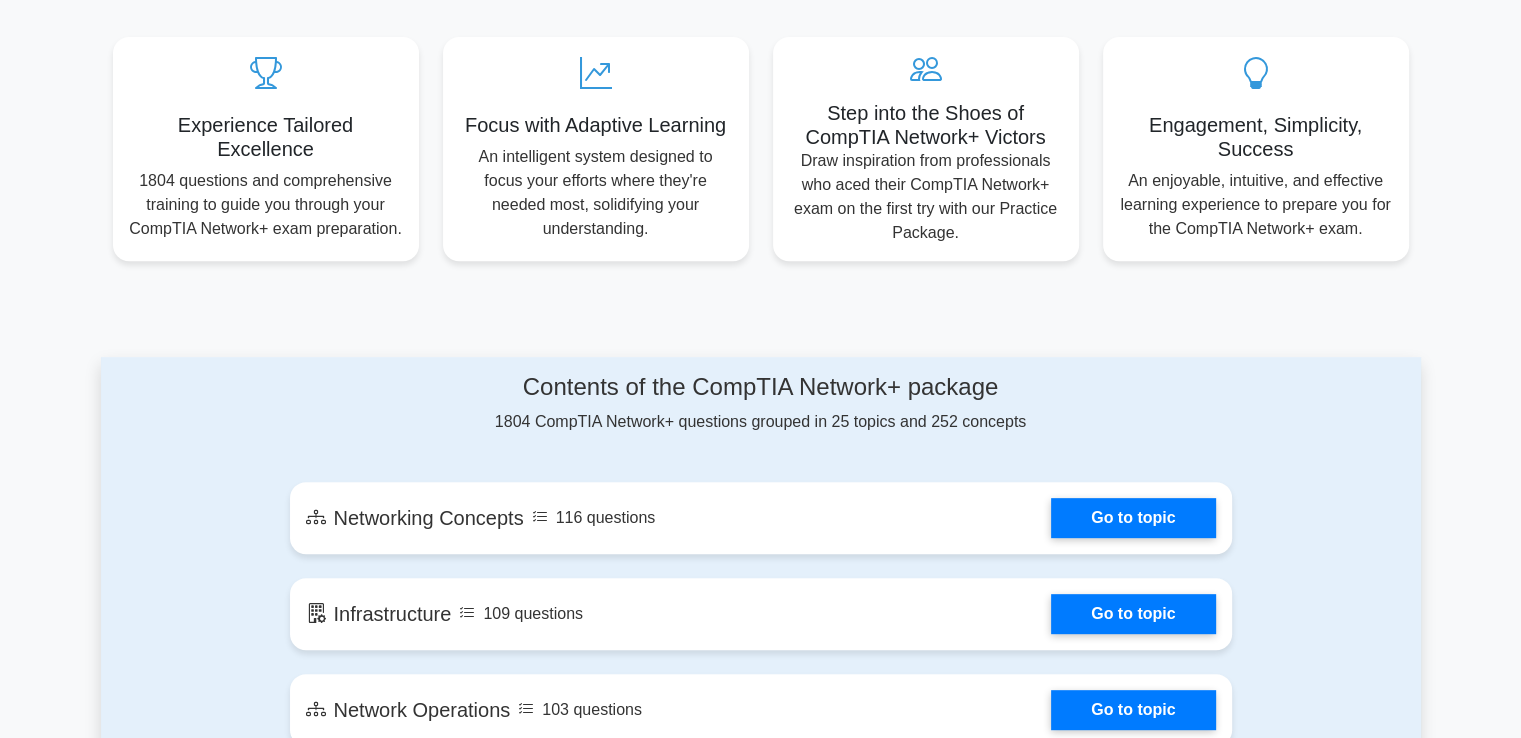 scroll, scrollTop: 727, scrollLeft: 0, axis: vertical 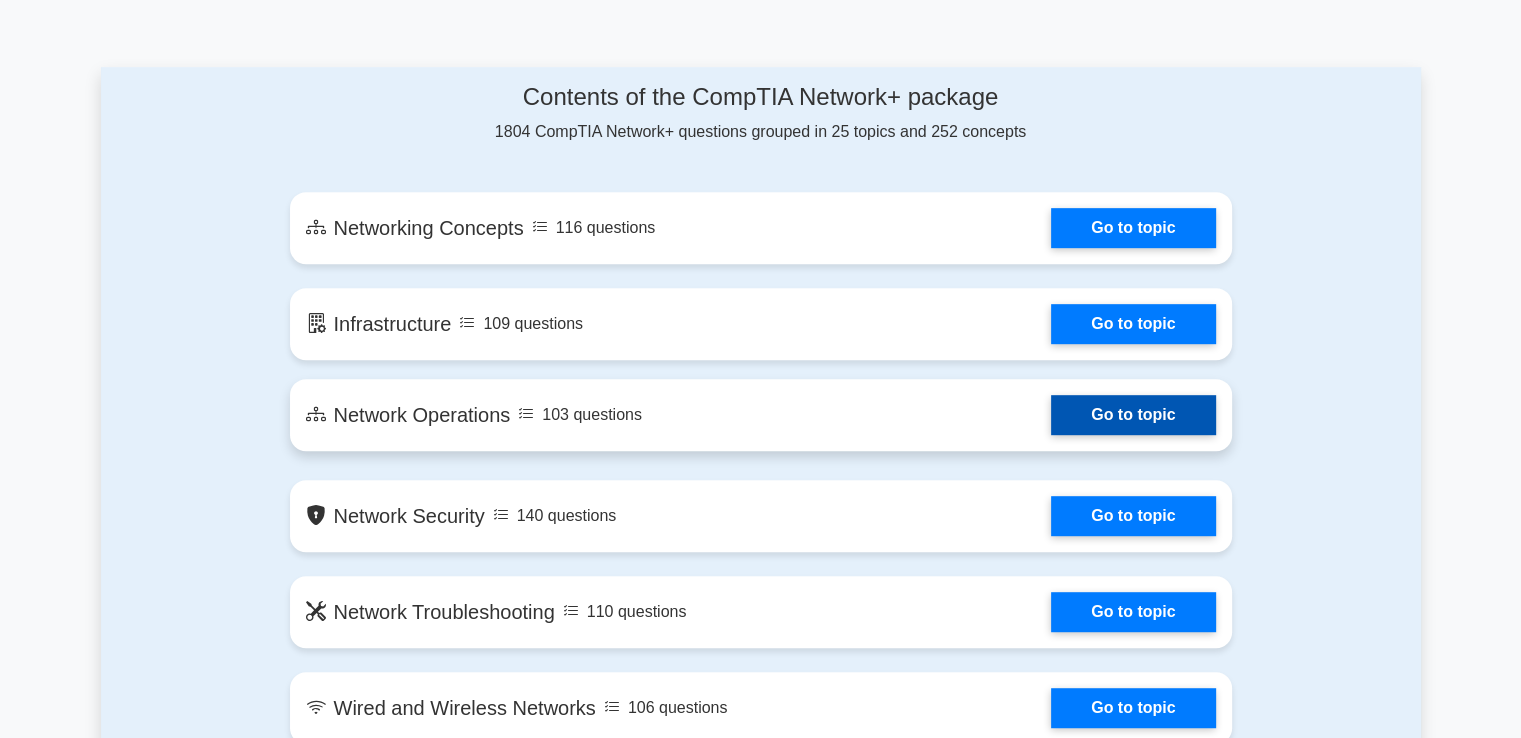 click on "Go to topic" at bounding box center [1133, 415] 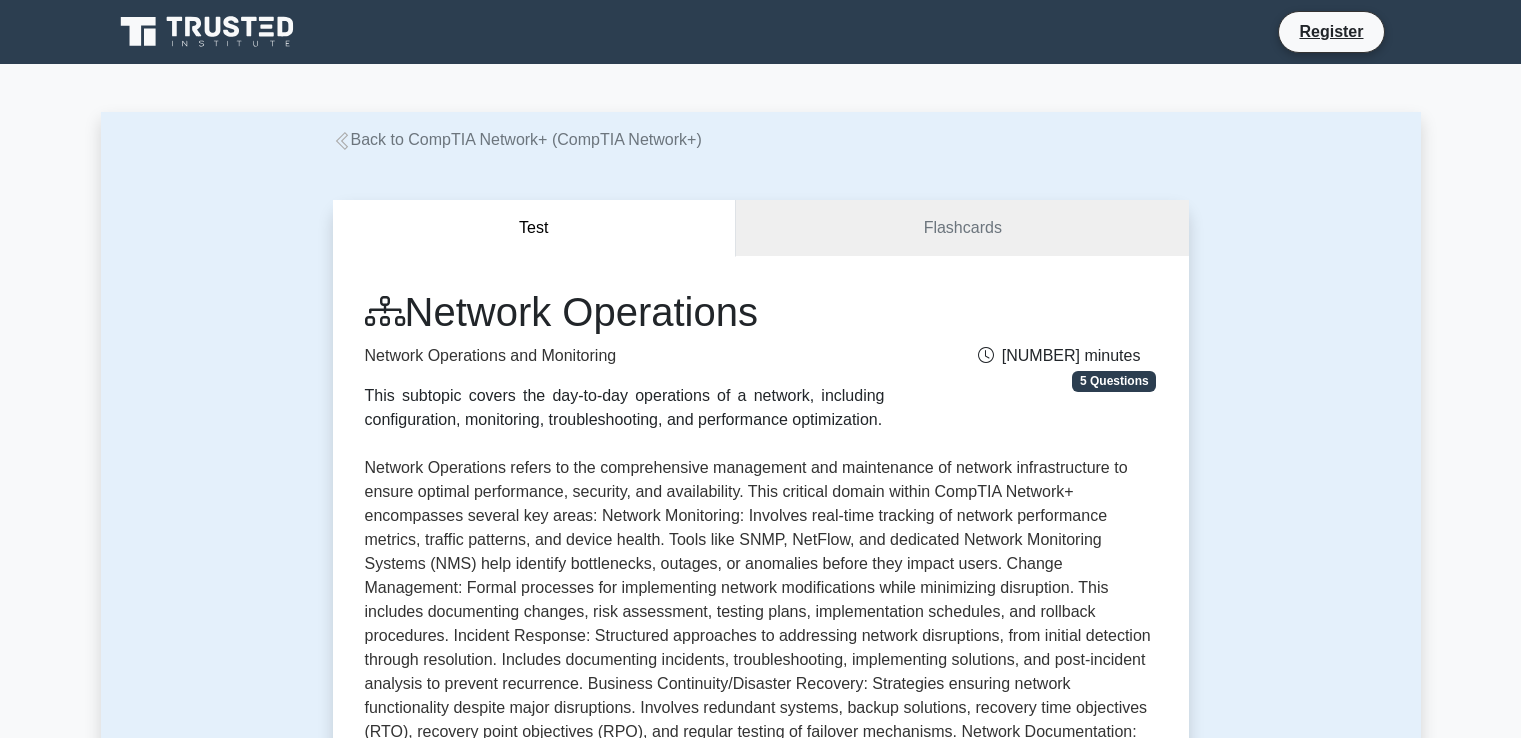 scroll, scrollTop: 260, scrollLeft: 0, axis: vertical 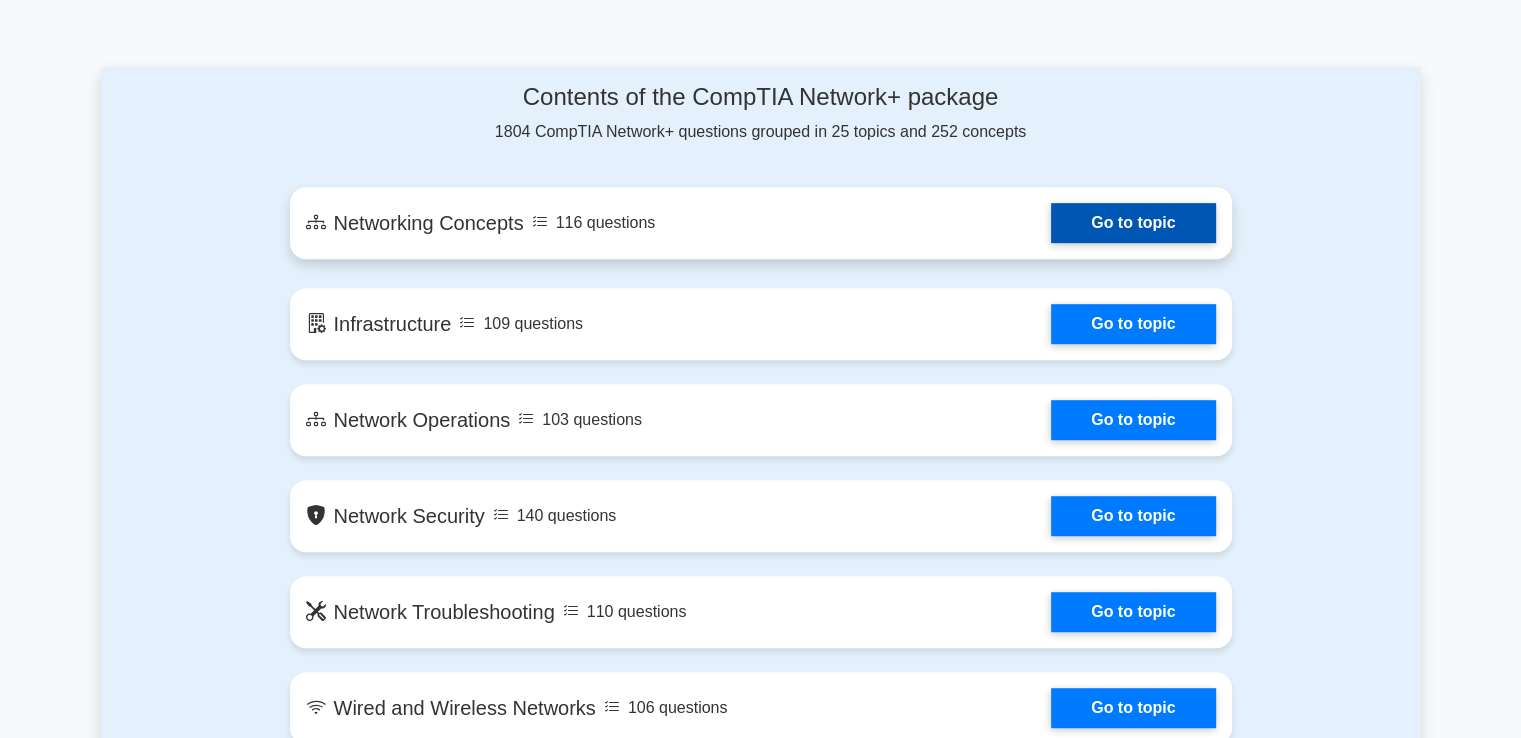 click on "Go to topic" at bounding box center (1133, 223) 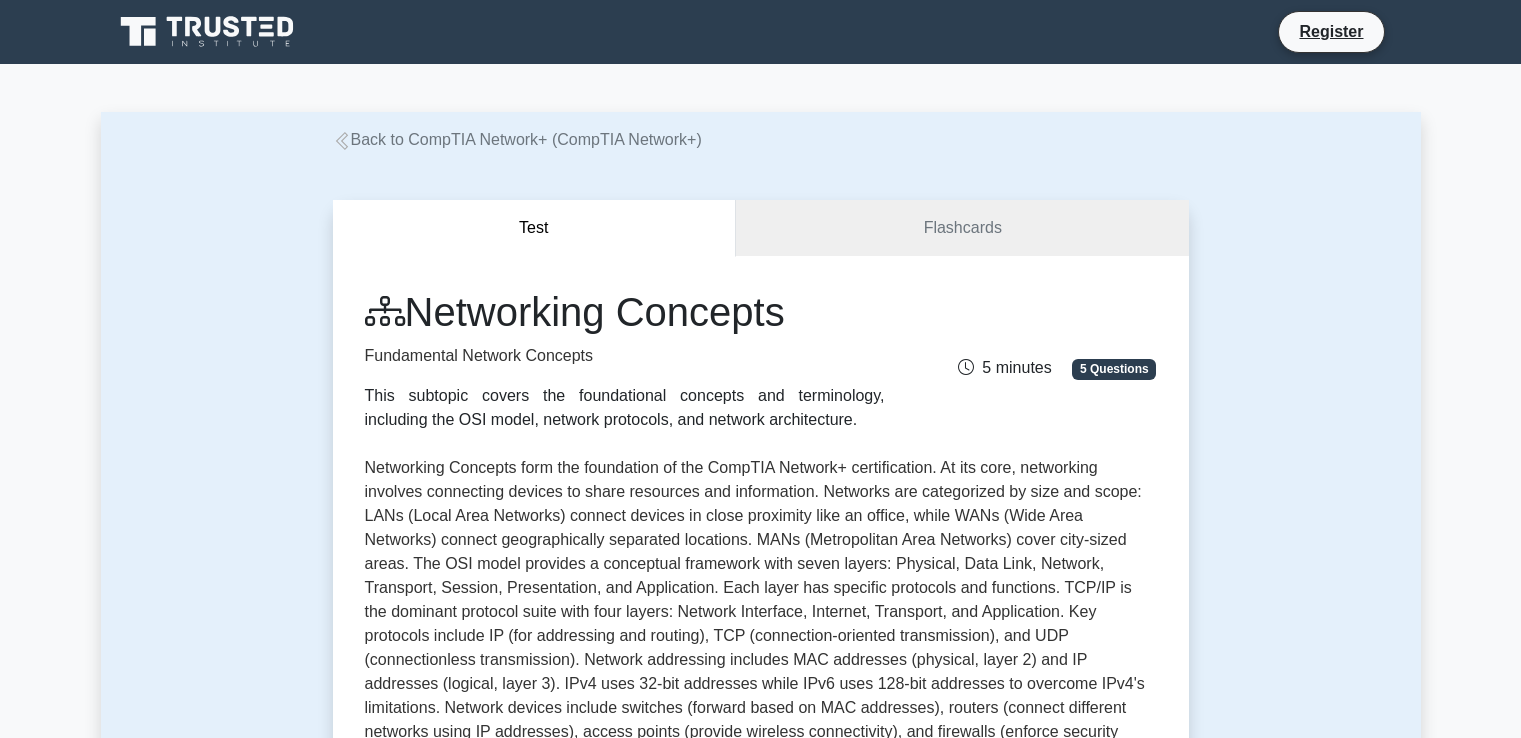 scroll, scrollTop: 0, scrollLeft: 0, axis: both 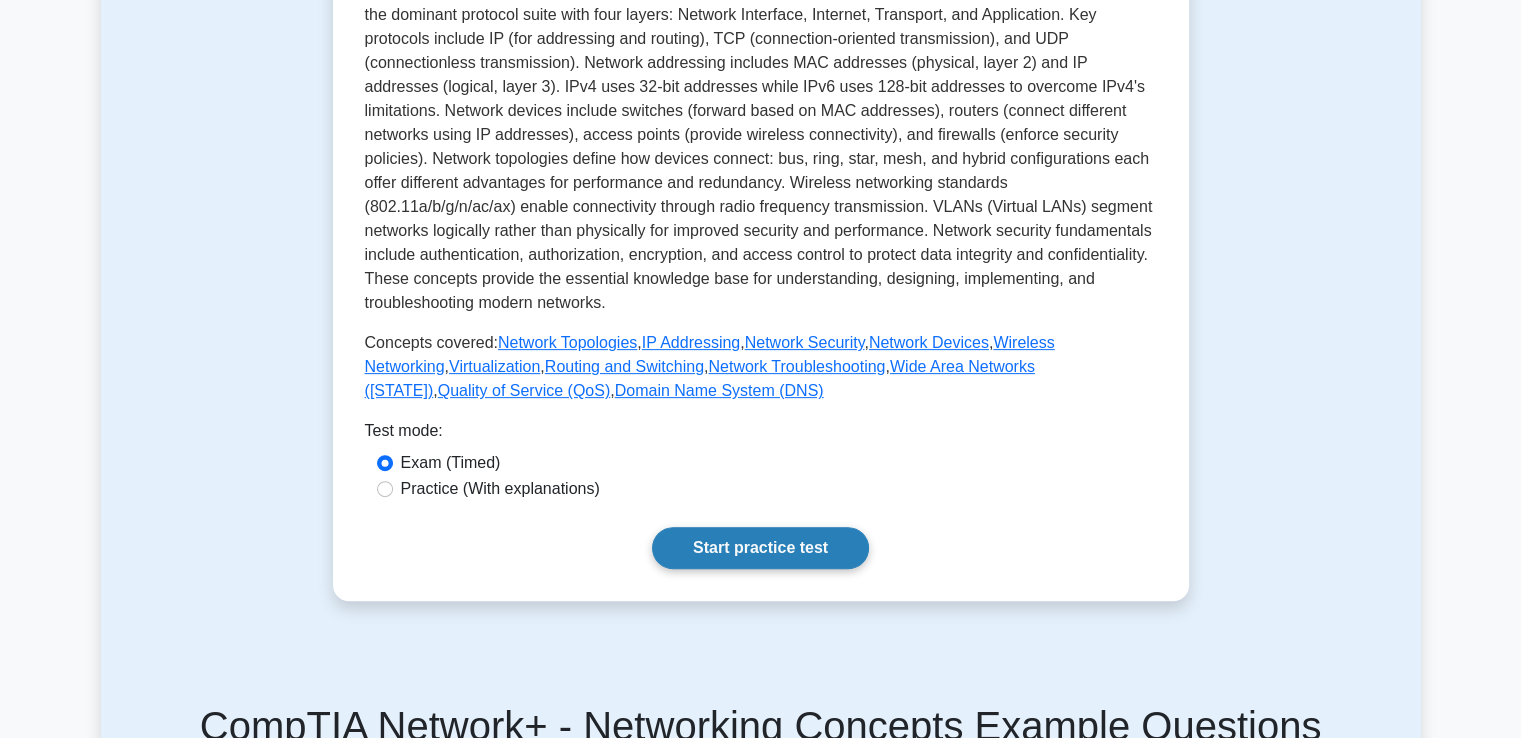 click on "Start practice test" at bounding box center [760, 548] 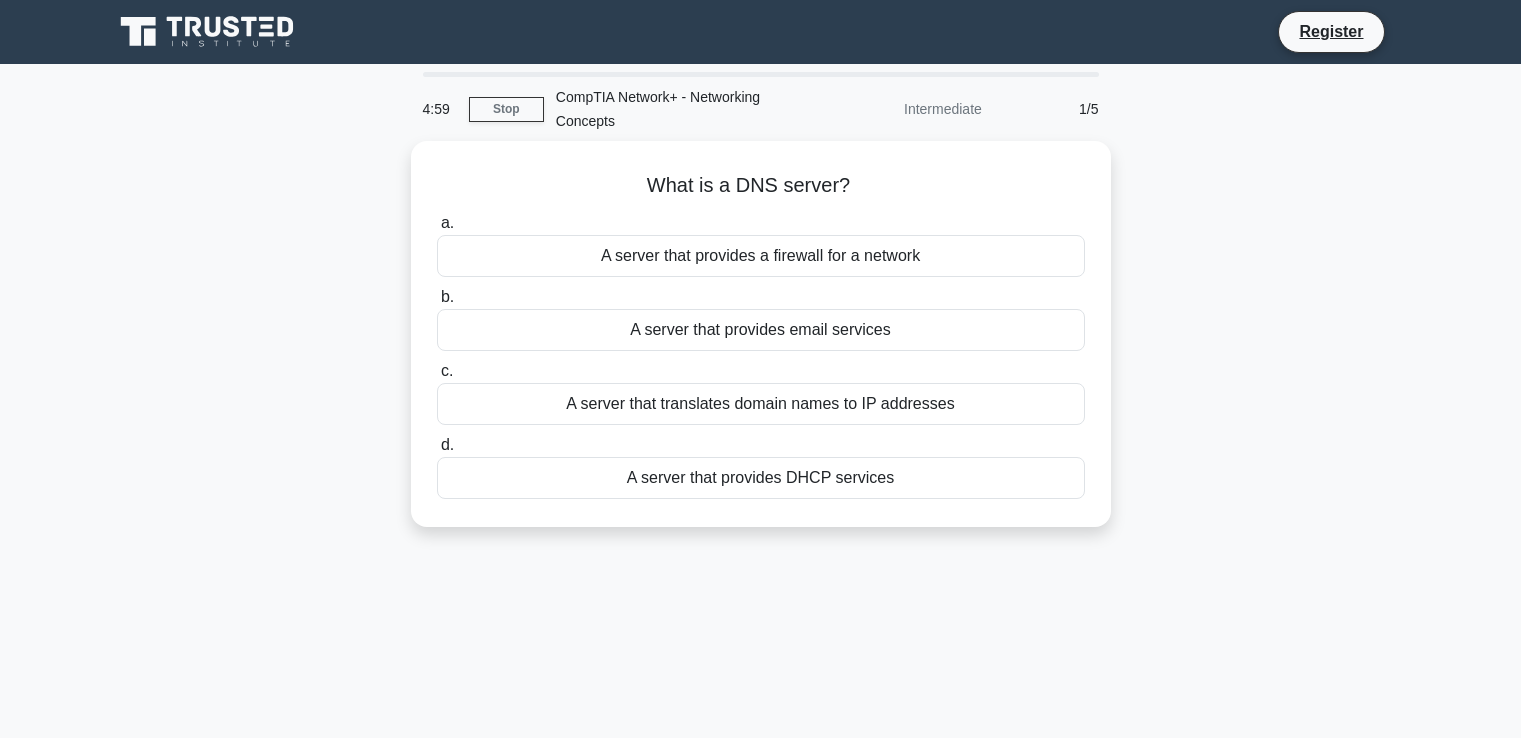 scroll, scrollTop: 80, scrollLeft: 0, axis: vertical 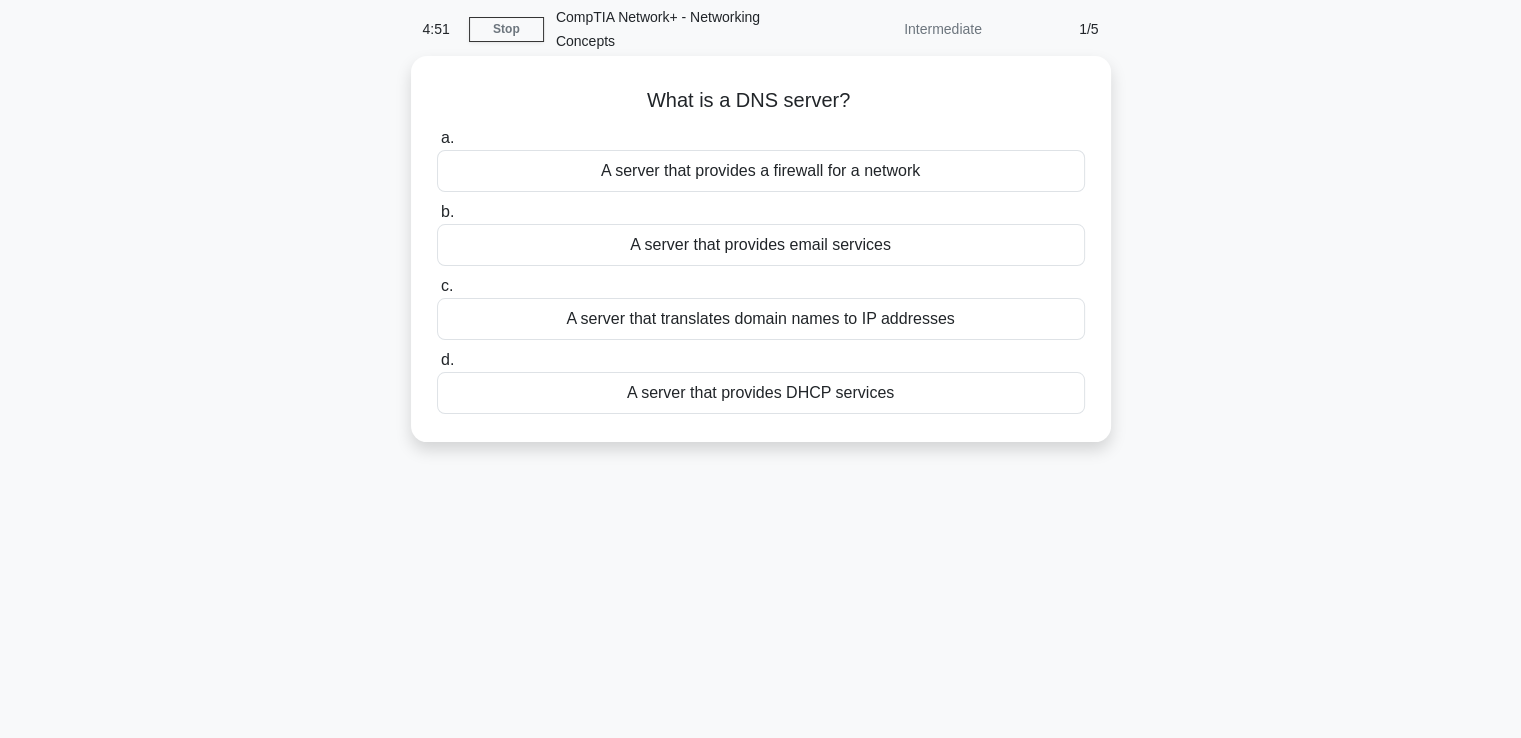 click on "A server that translates domain names to IP addresses" at bounding box center [761, 319] 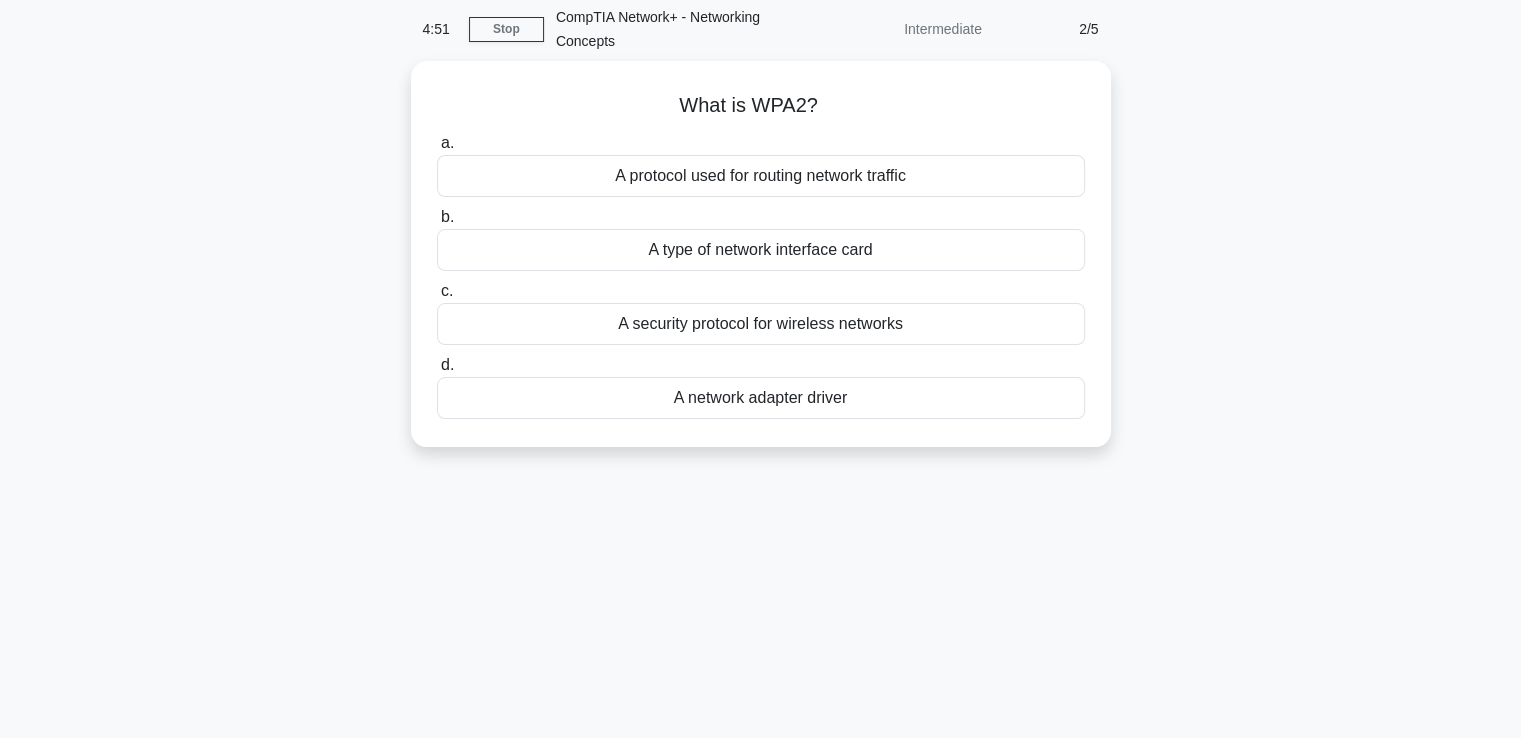 scroll, scrollTop: 0, scrollLeft: 0, axis: both 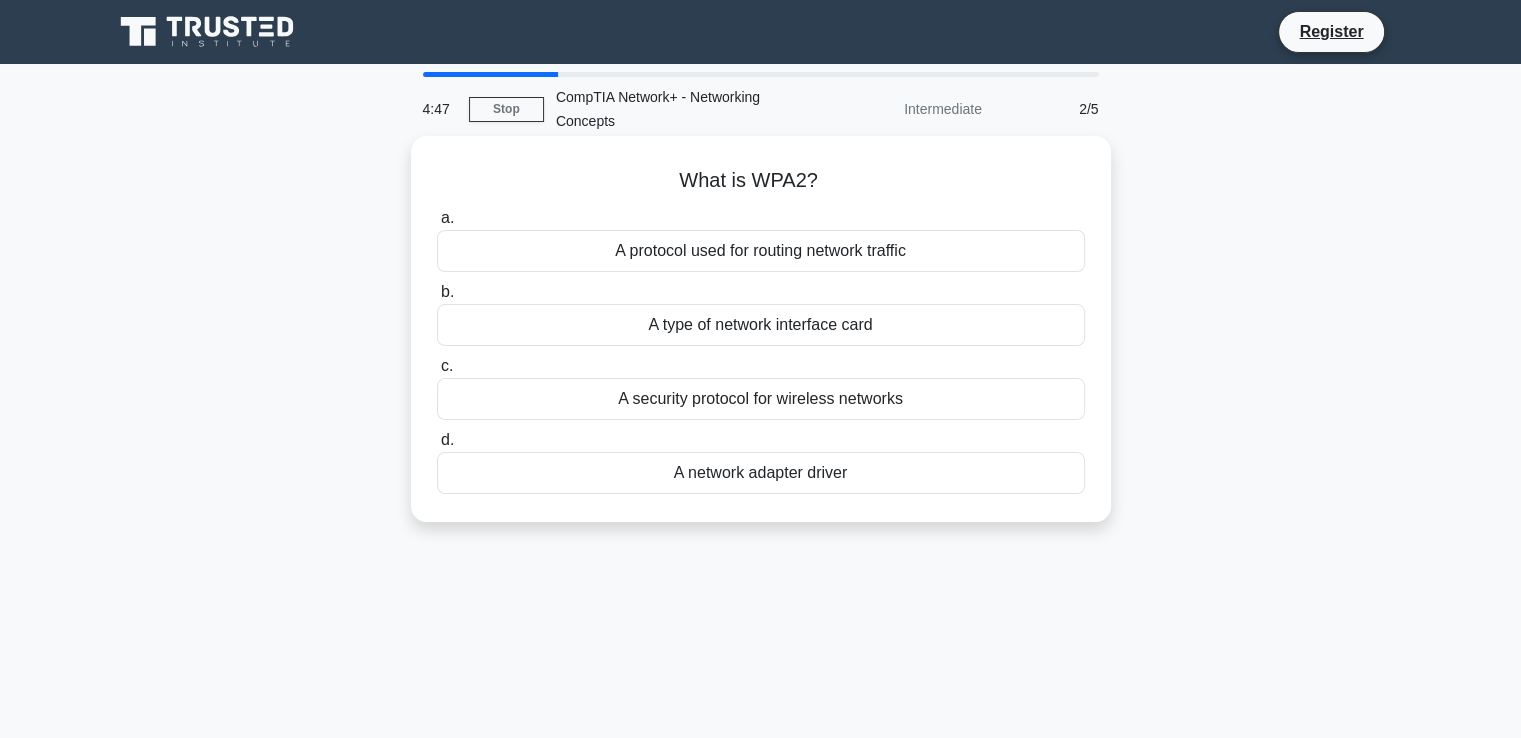 click on "A protocol used for routing network traffic" at bounding box center [761, 251] 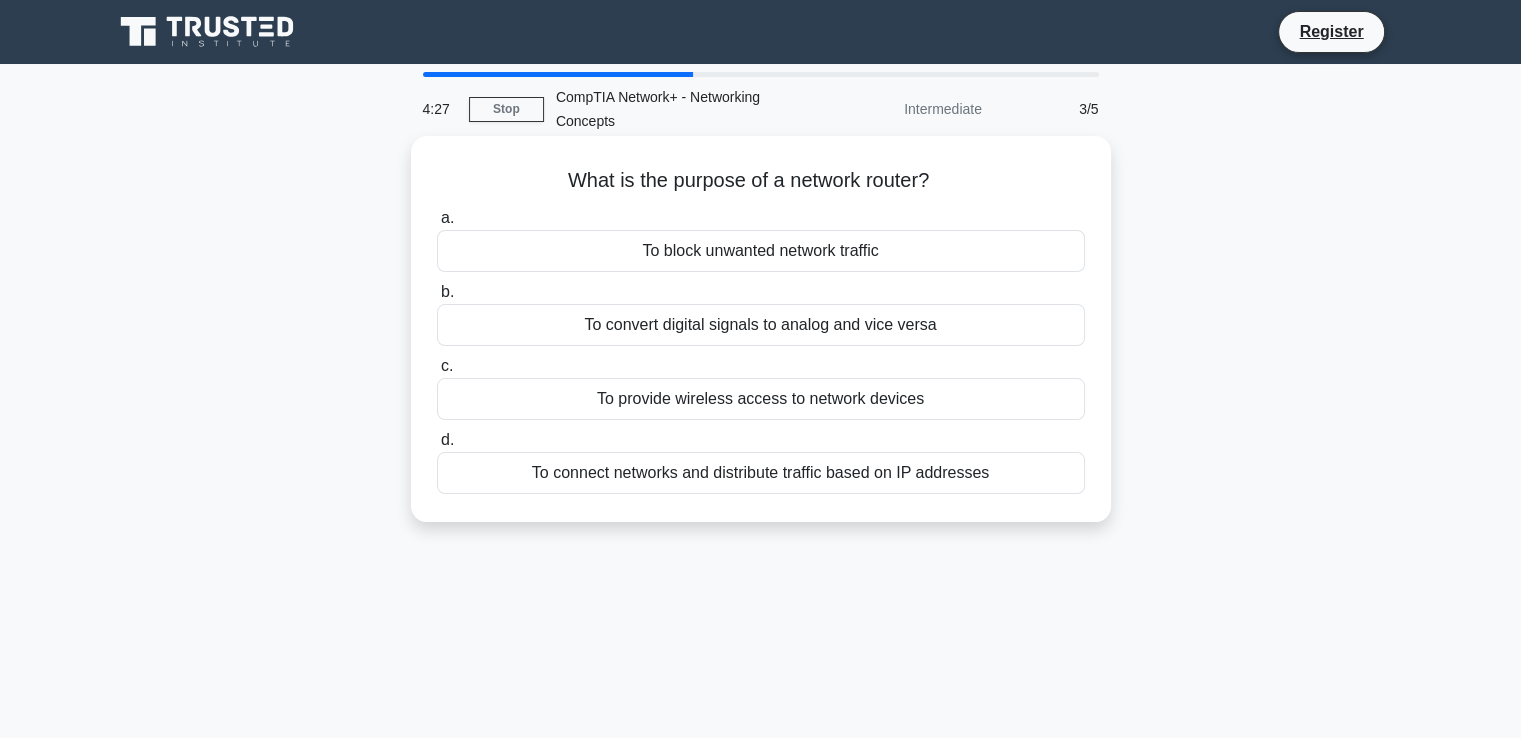 click on "To block unwanted network traffic" at bounding box center (761, 251) 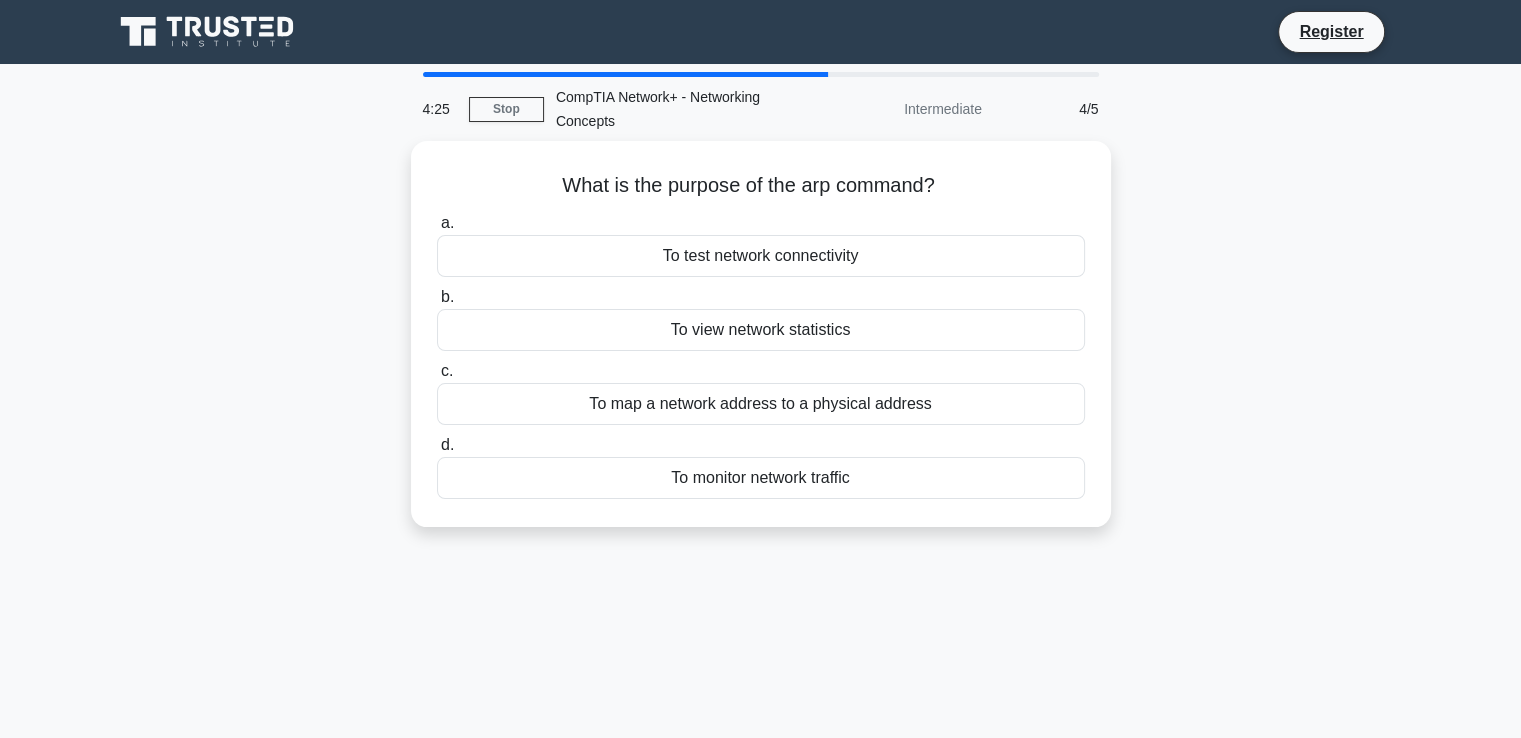 click on "To test network connectivity" at bounding box center [761, 256] 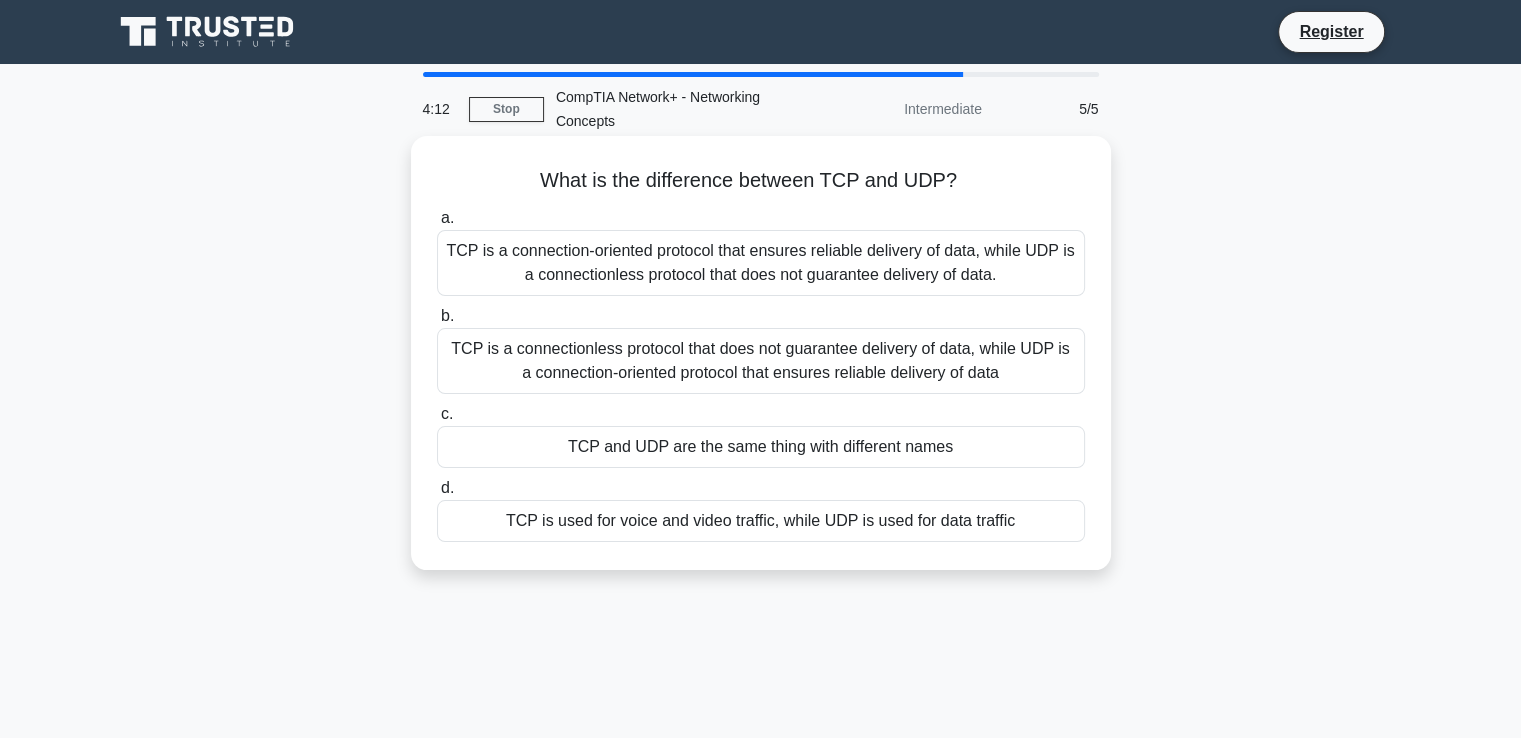 click on "TCP is a connection-oriented protocol that ensures reliable delivery of data, while UDP is a connectionless protocol that does not guarantee delivery of data." at bounding box center (761, 263) 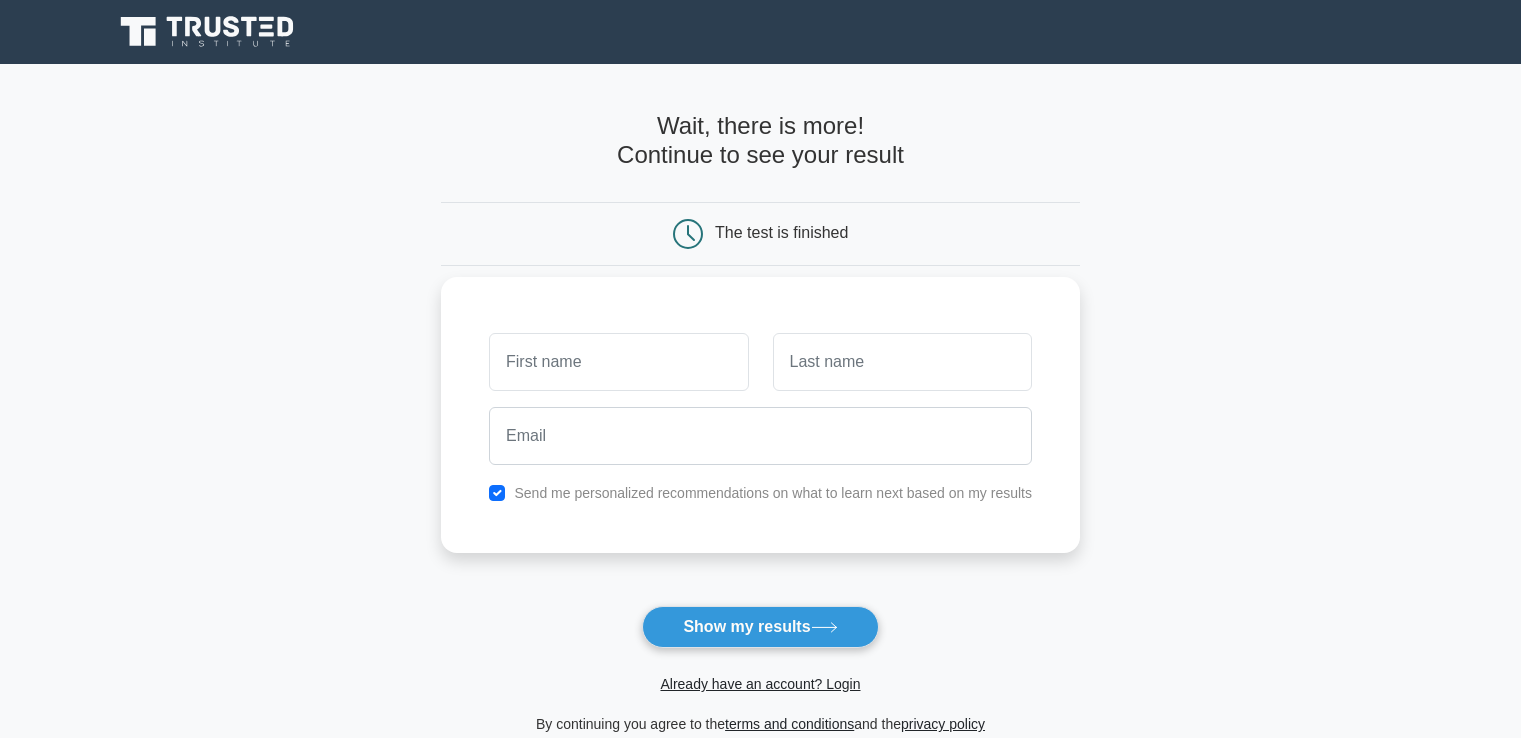 scroll, scrollTop: 0, scrollLeft: 0, axis: both 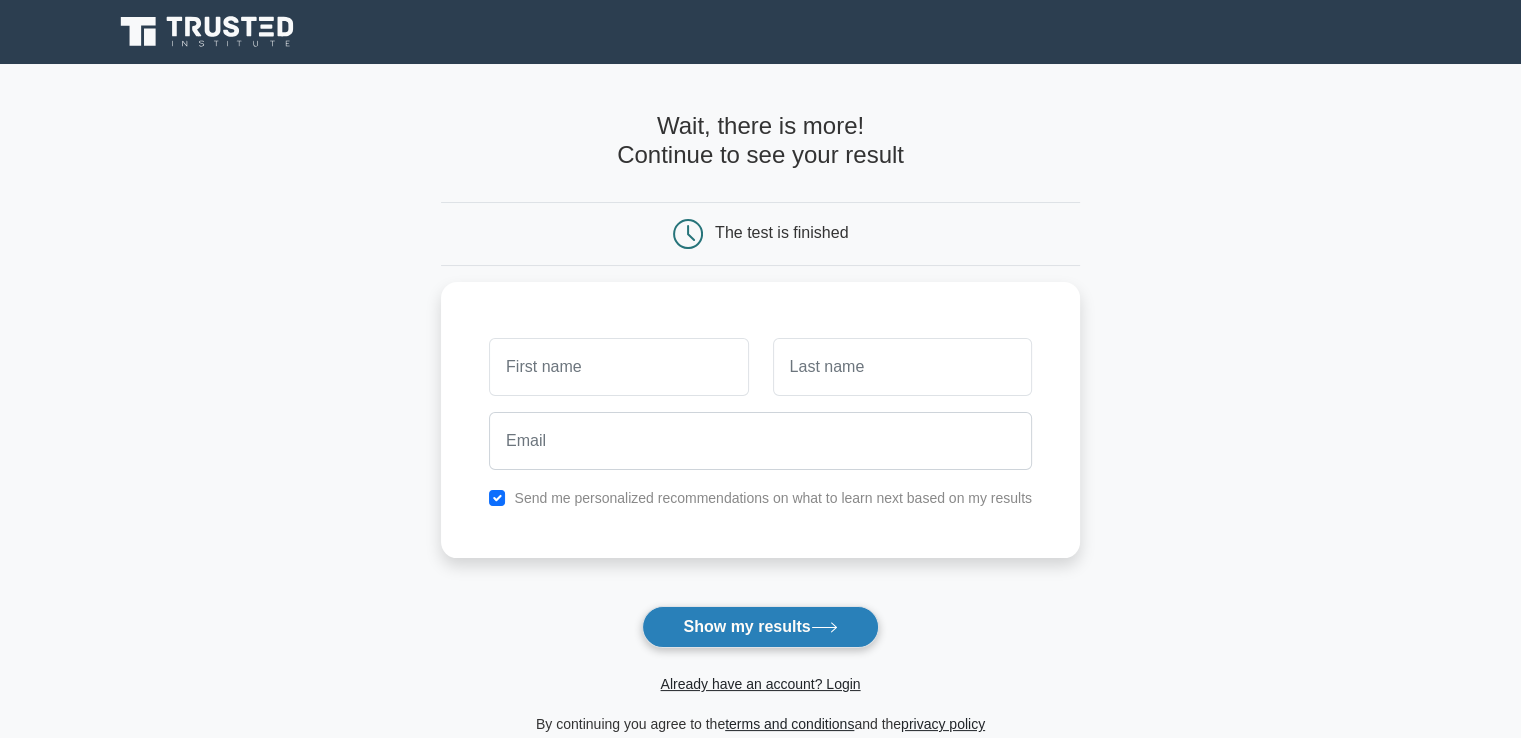 click on "Show my results" at bounding box center [760, 627] 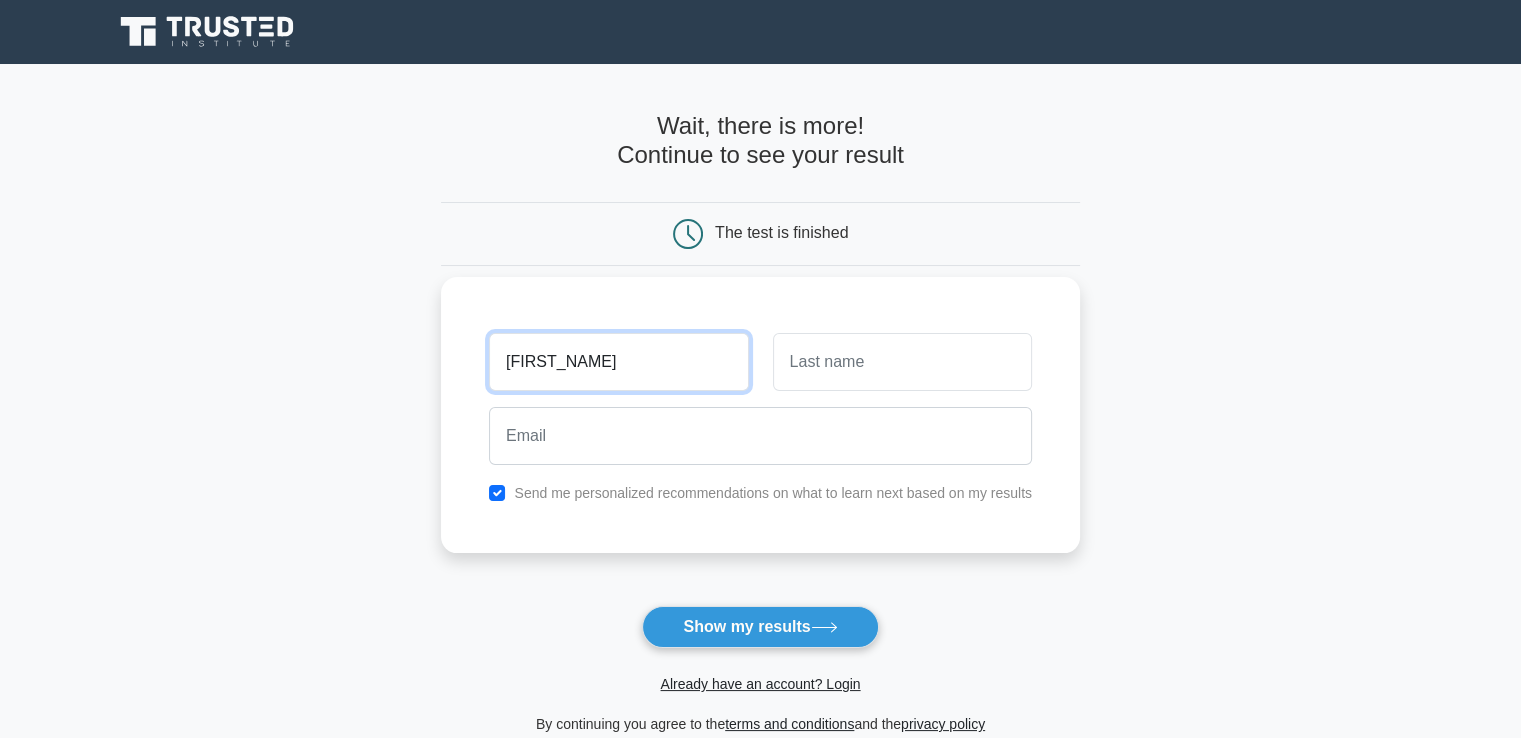 type on "rohith" 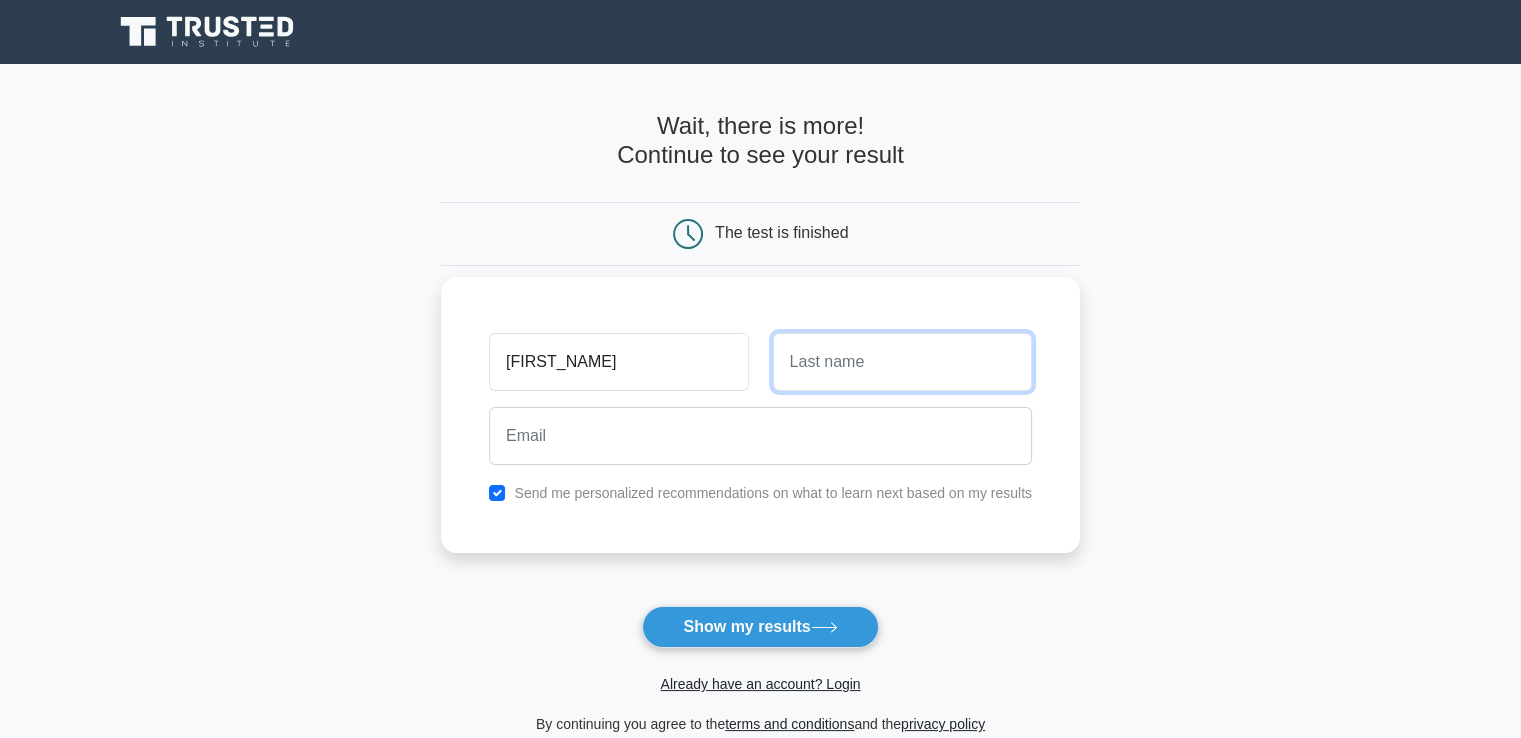 click at bounding box center [902, 362] 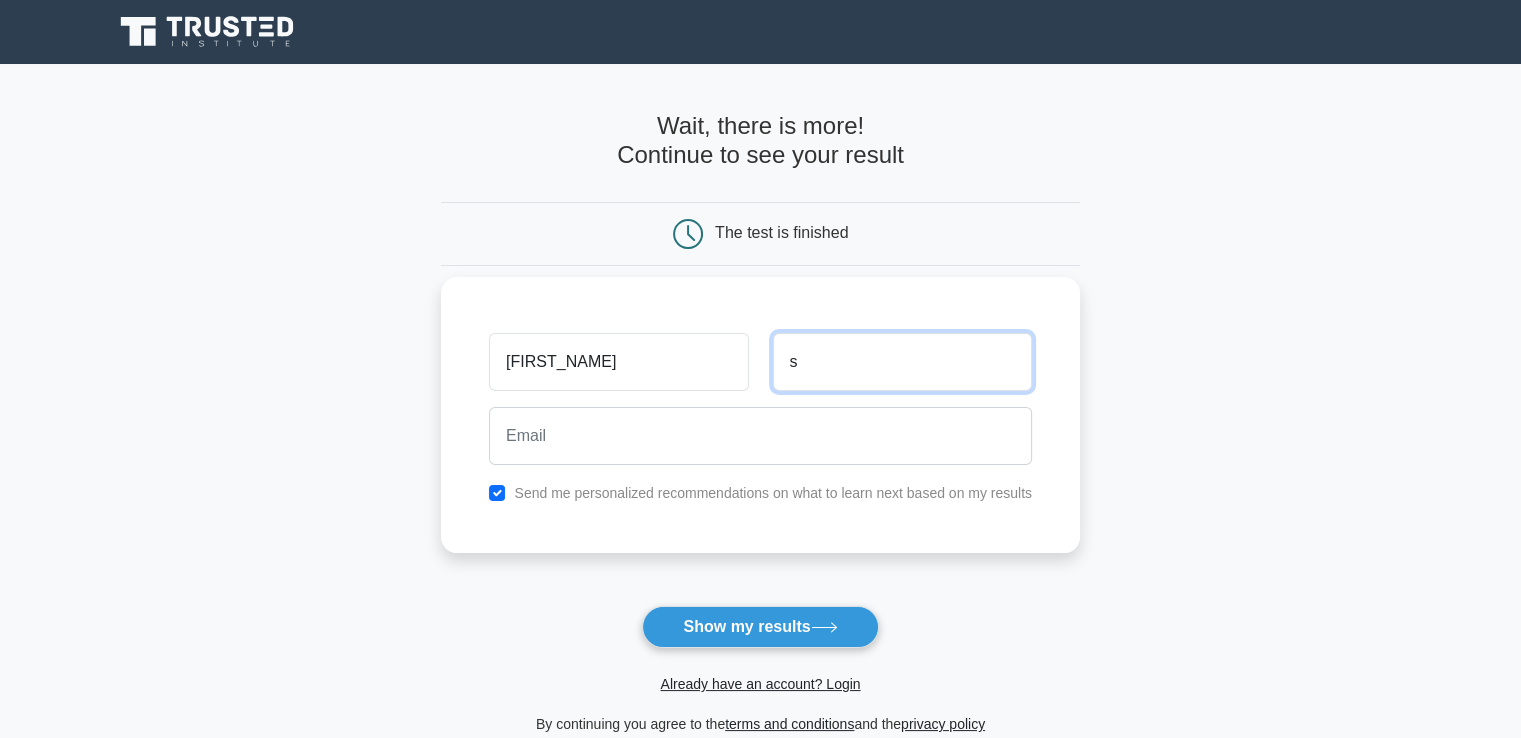 type on "s" 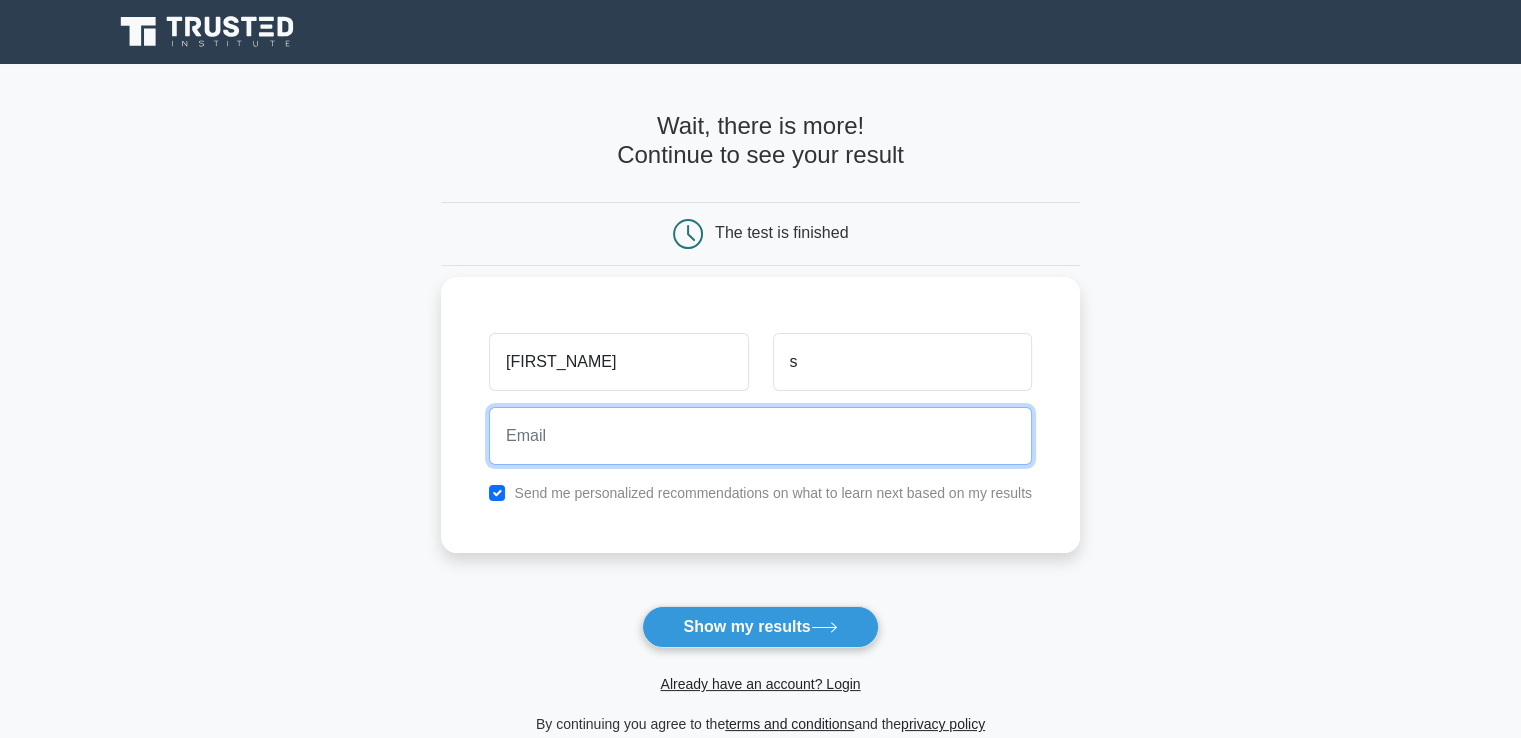 click at bounding box center (760, 436) 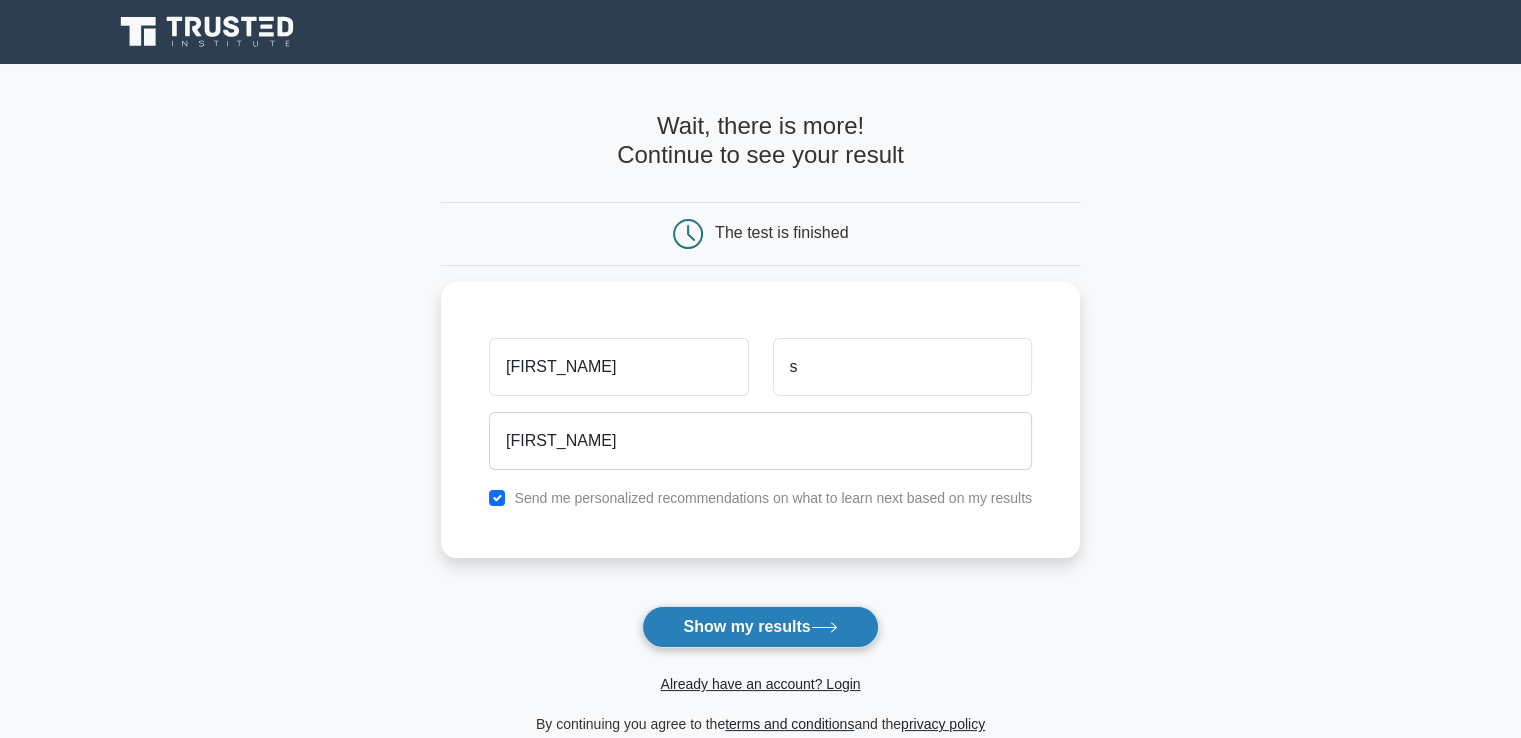 click on "Show my results" at bounding box center (760, 627) 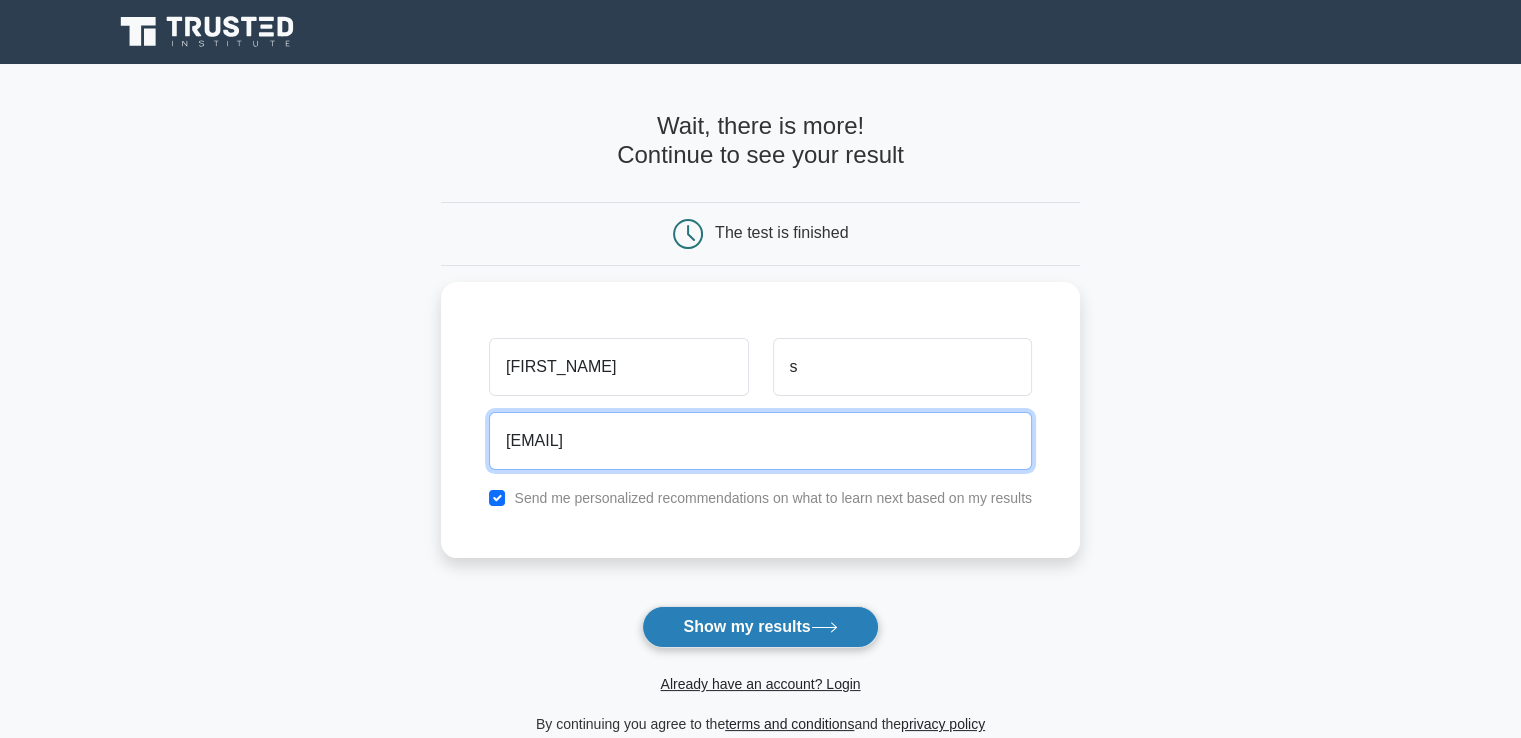 type on "tvv@gmail.com" 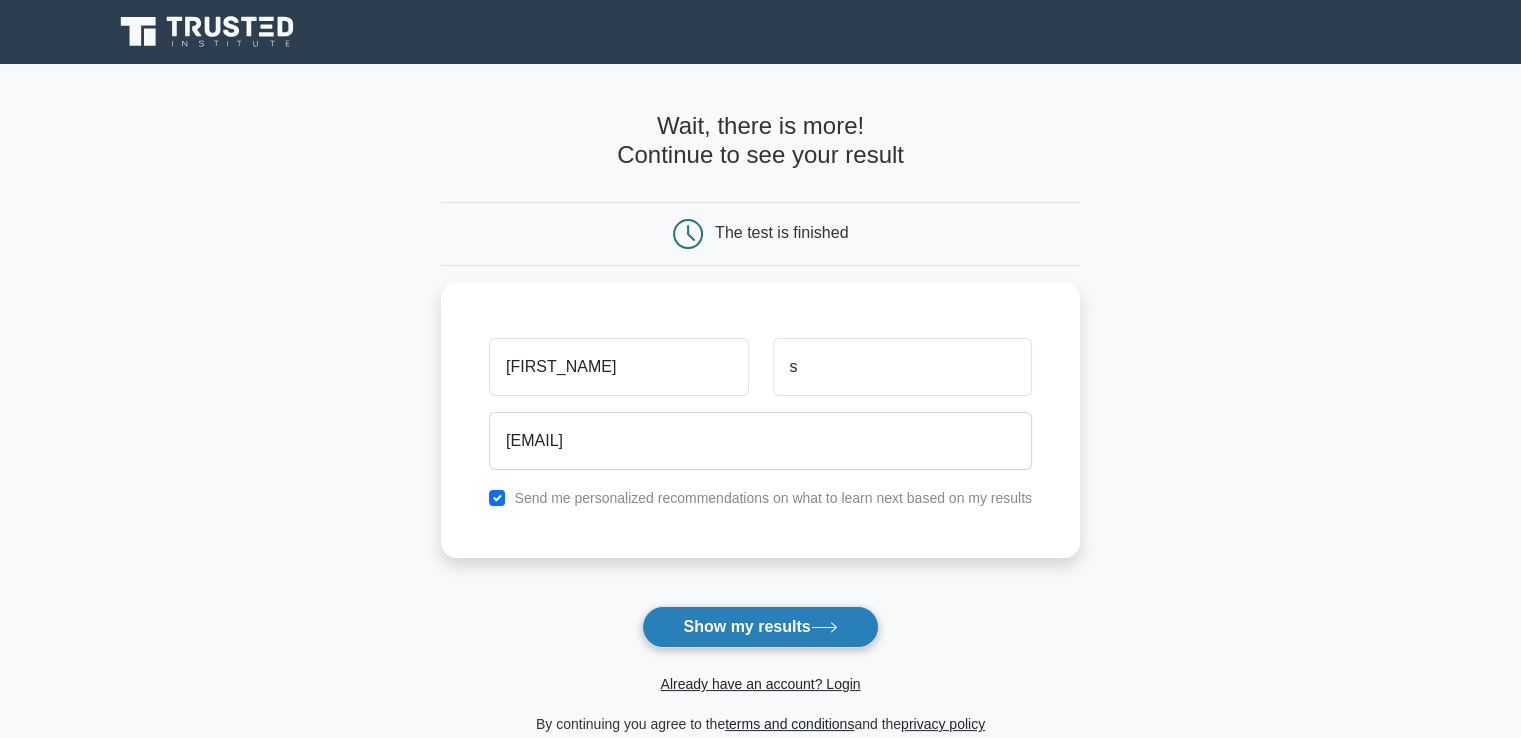 click on "Show my results" at bounding box center [760, 627] 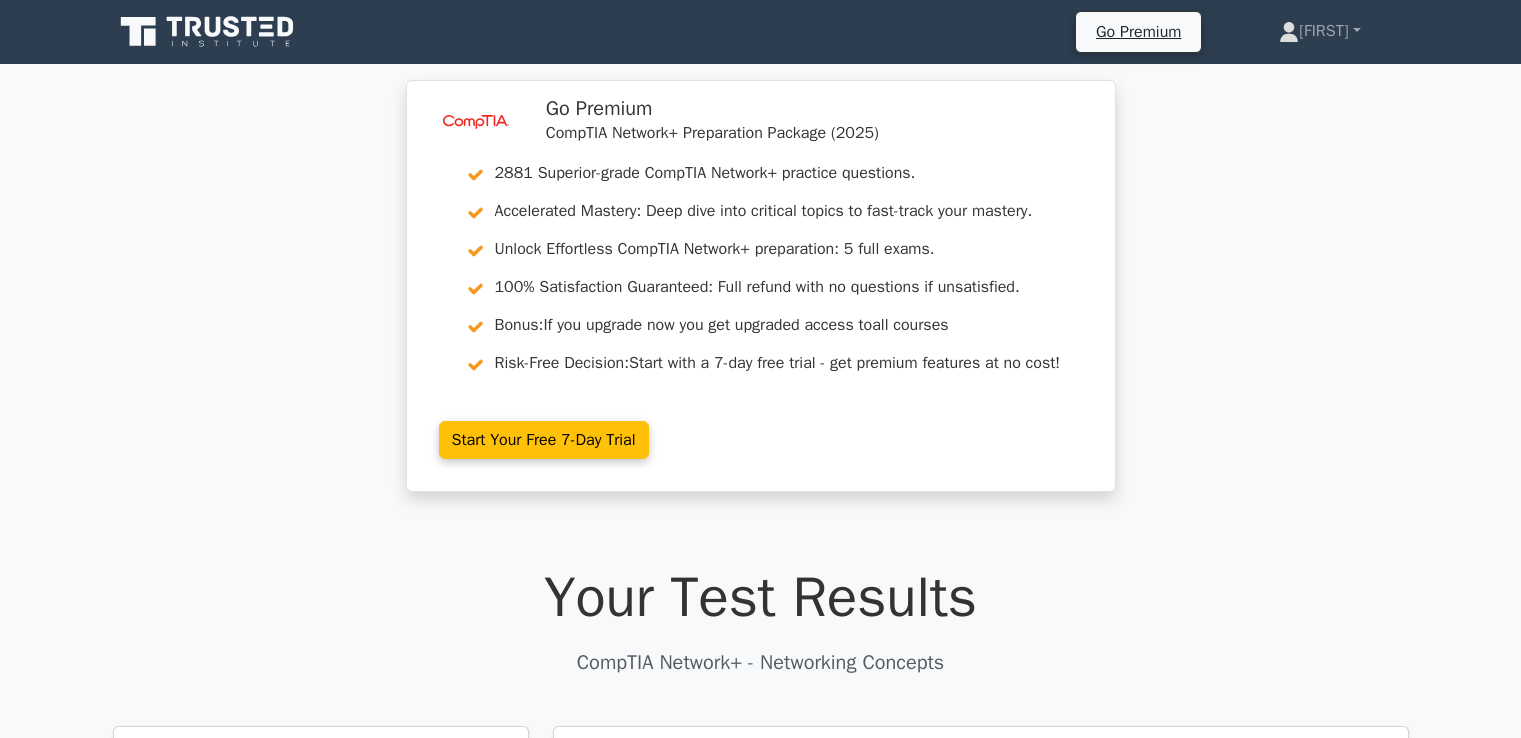 scroll, scrollTop: 0, scrollLeft: 0, axis: both 